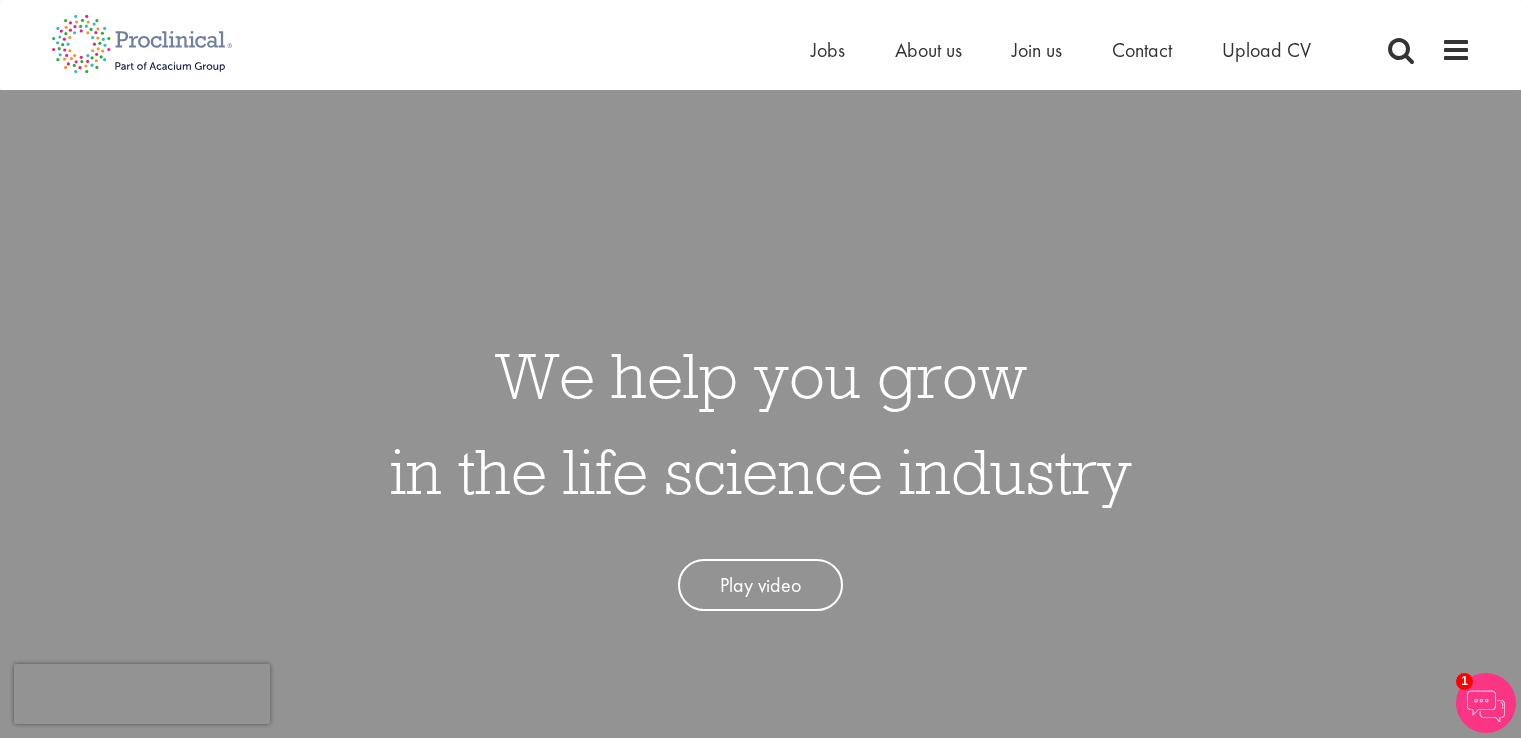 scroll, scrollTop: 2043, scrollLeft: 0, axis: vertical 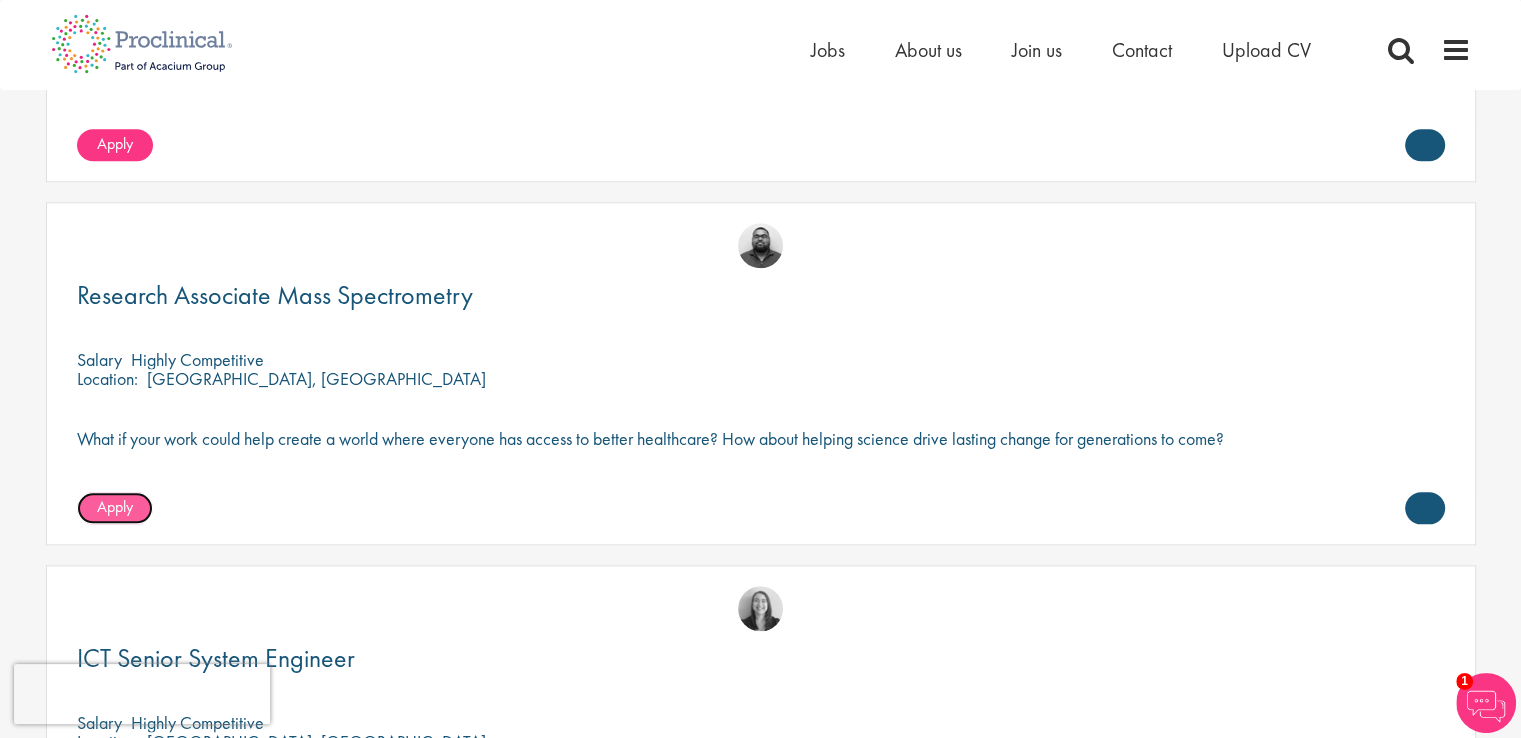 click on "Apply" at bounding box center (115, 506) 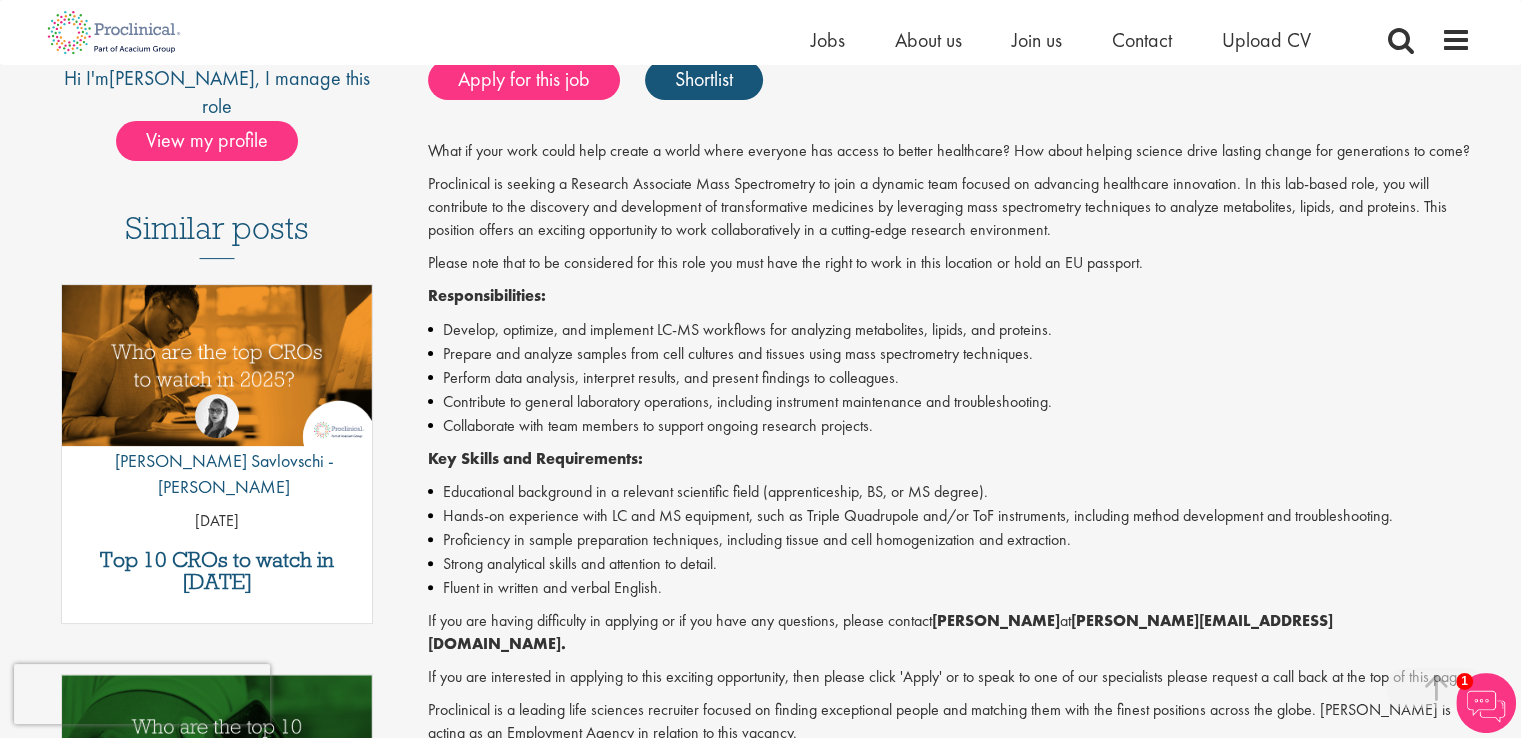 scroll, scrollTop: 750, scrollLeft: 0, axis: vertical 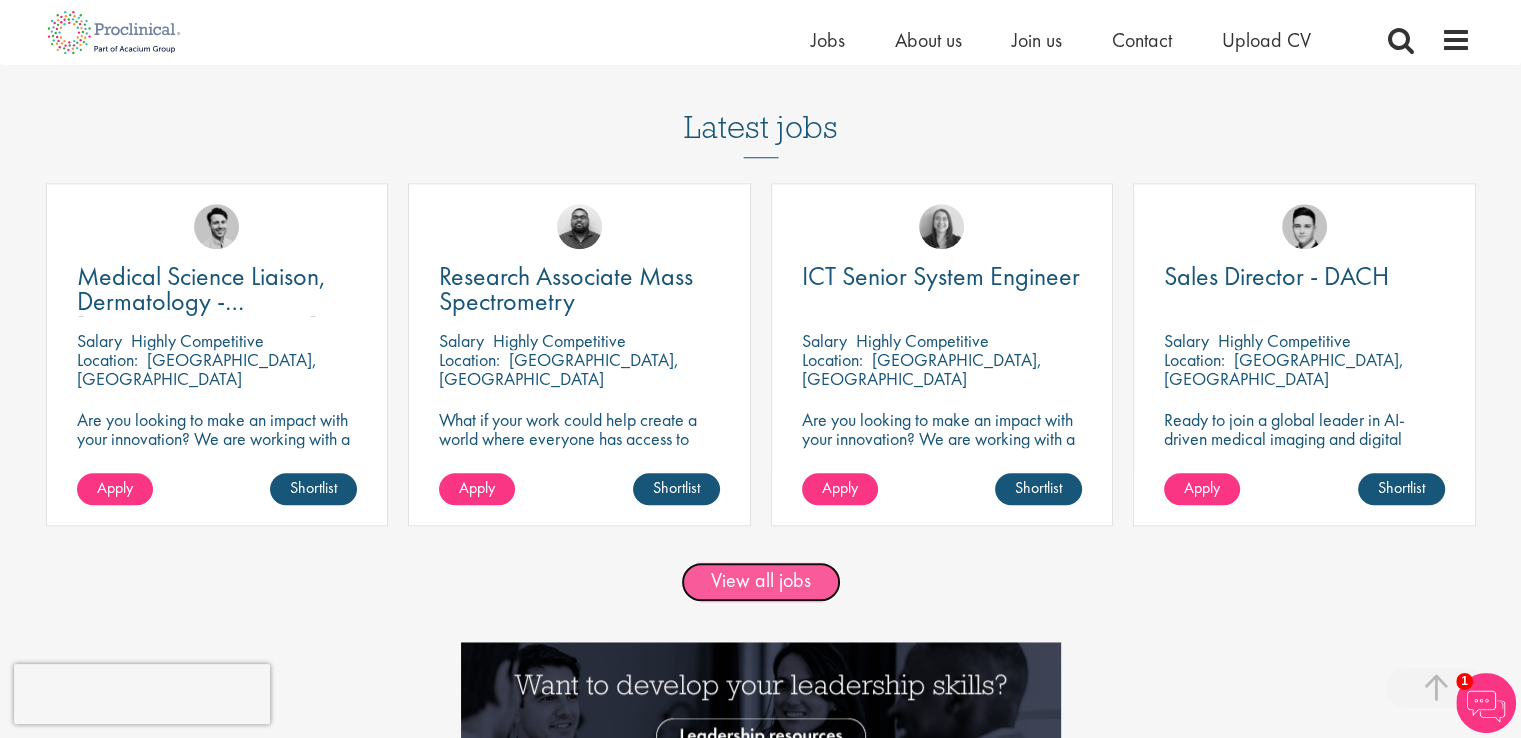 click on "View all jobs" at bounding box center (761, 582) 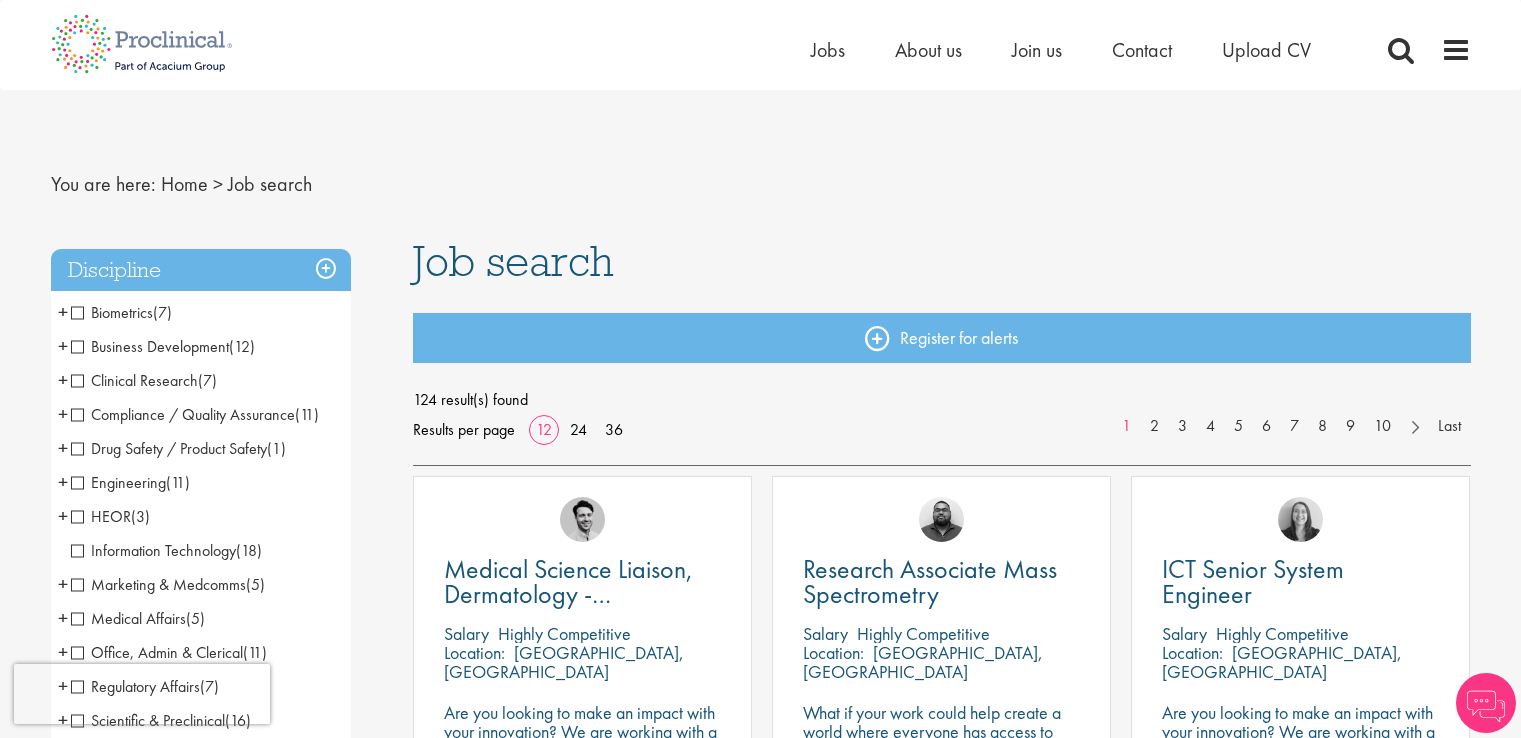 scroll, scrollTop: 0, scrollLeft: 0, axis: both 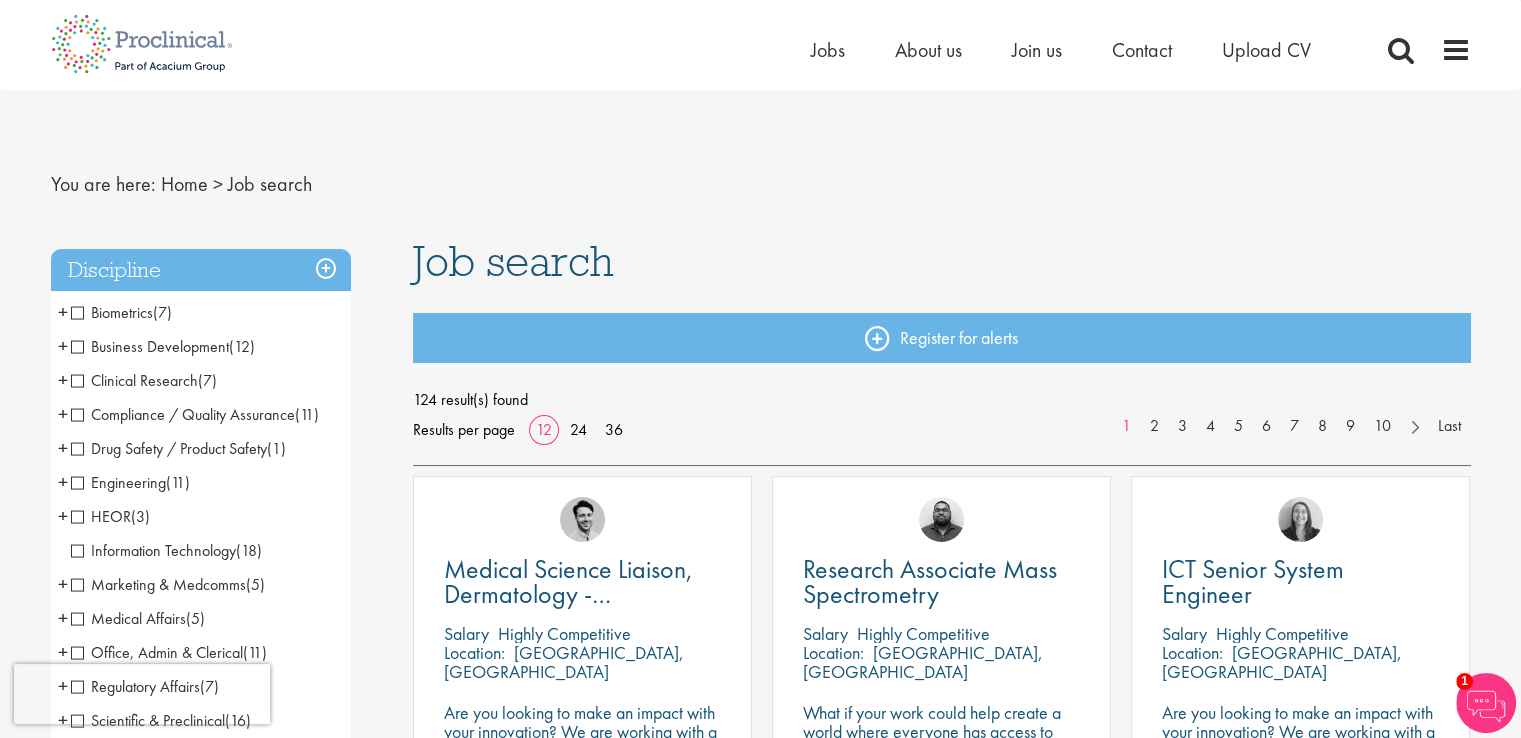 click on "Clinical Research" at bounding box center [134, 380] 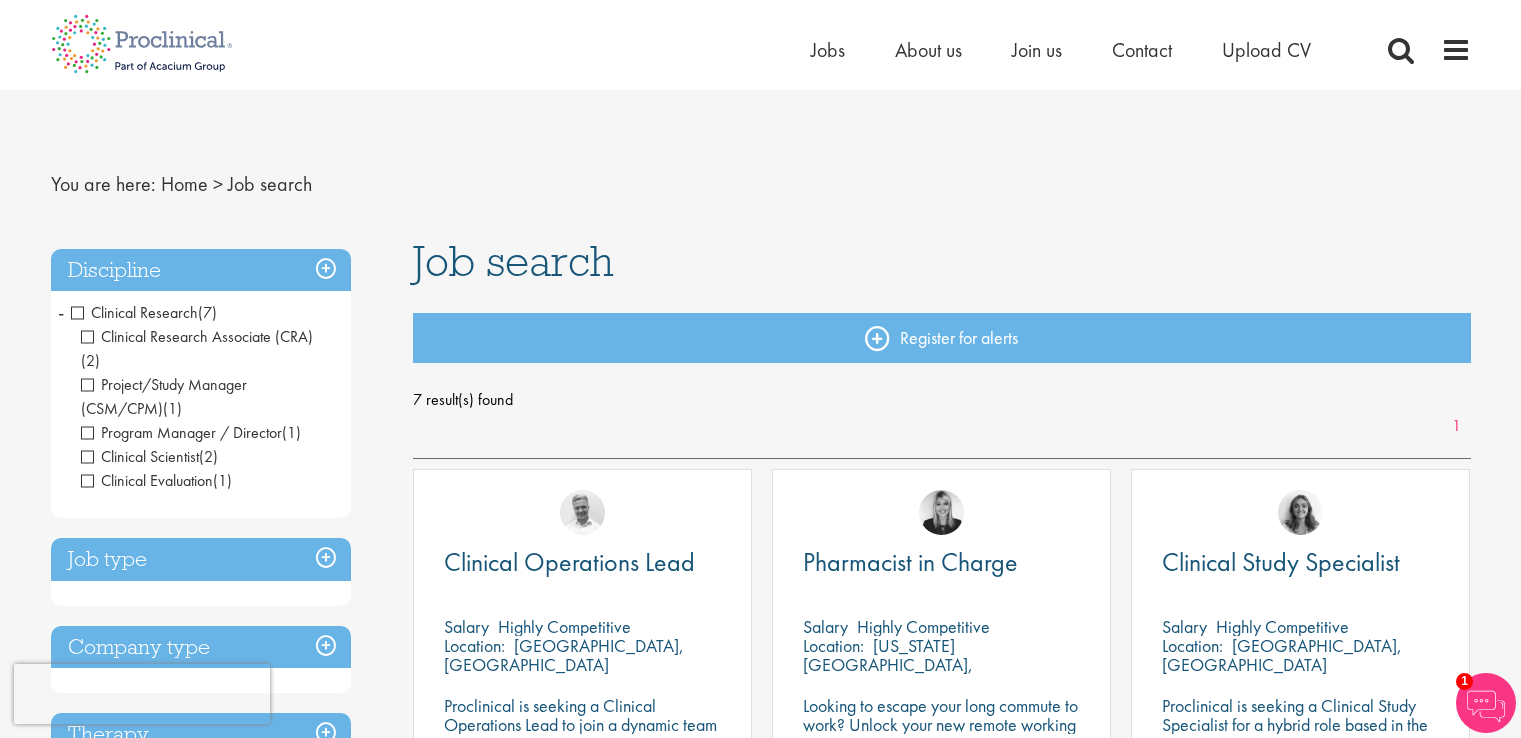 scroll, scrollTop: 0, scrollLeft: 0, axis: both 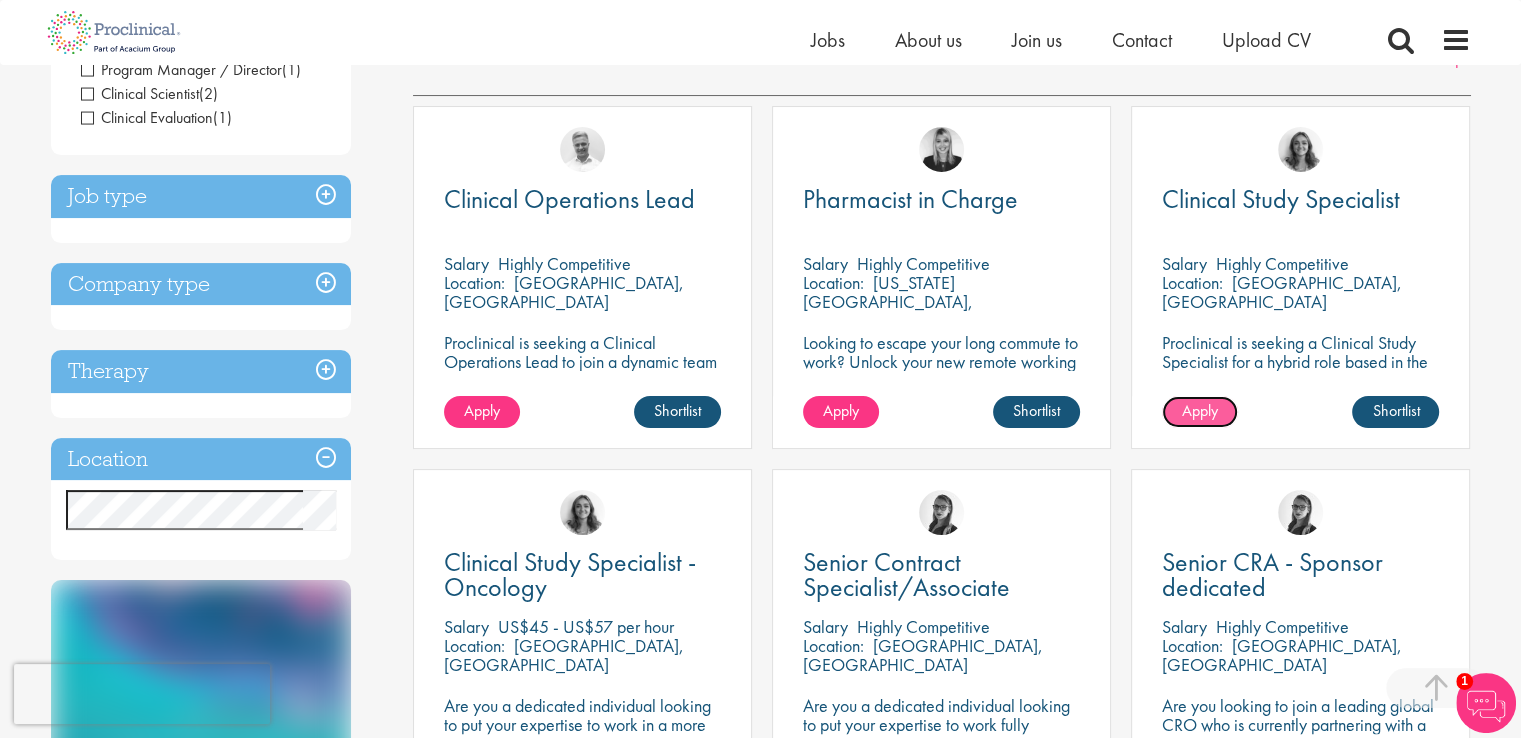 click on "Apply" at bounding box center [1200, 410] 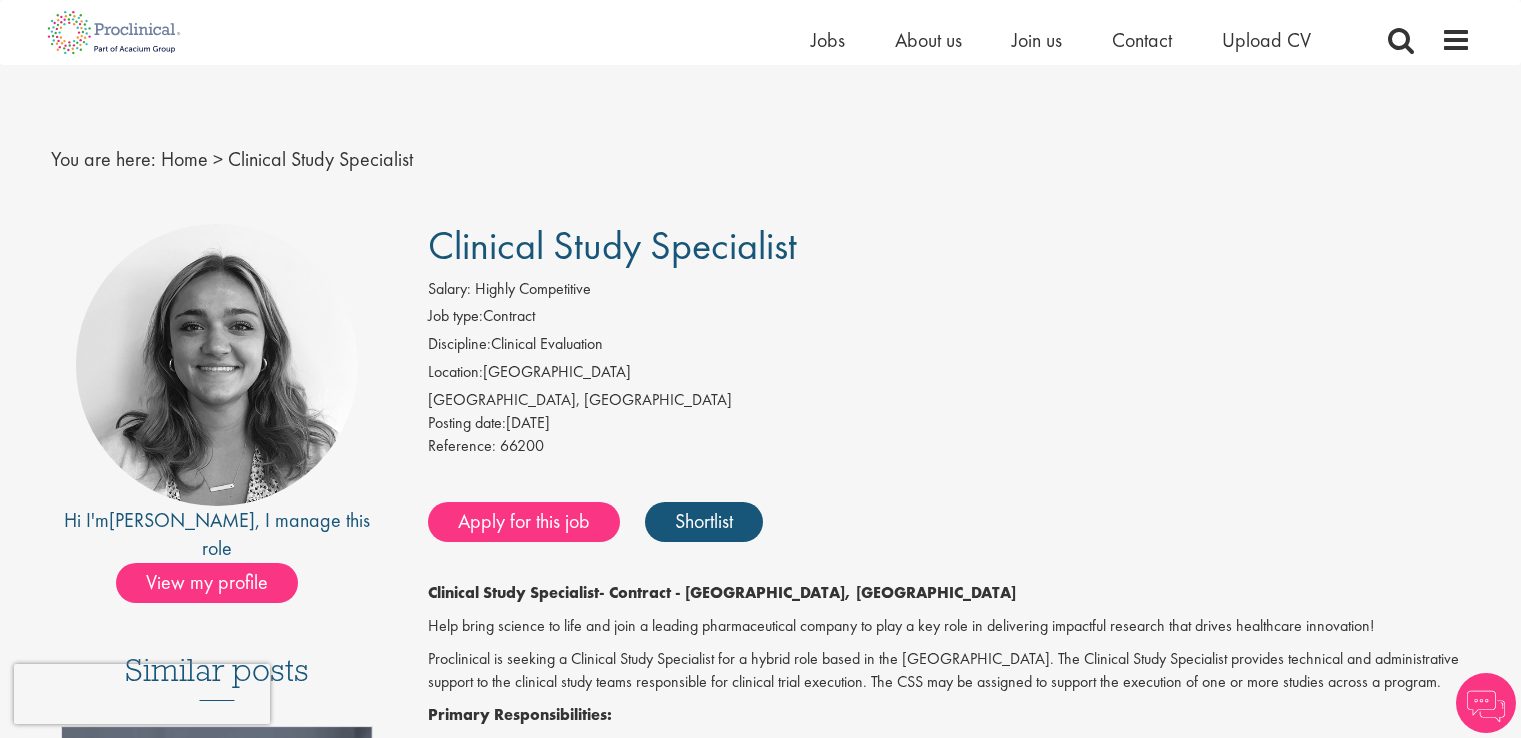 scroll, scrollTop: 158, scrollLeft: 0, axis: vertical 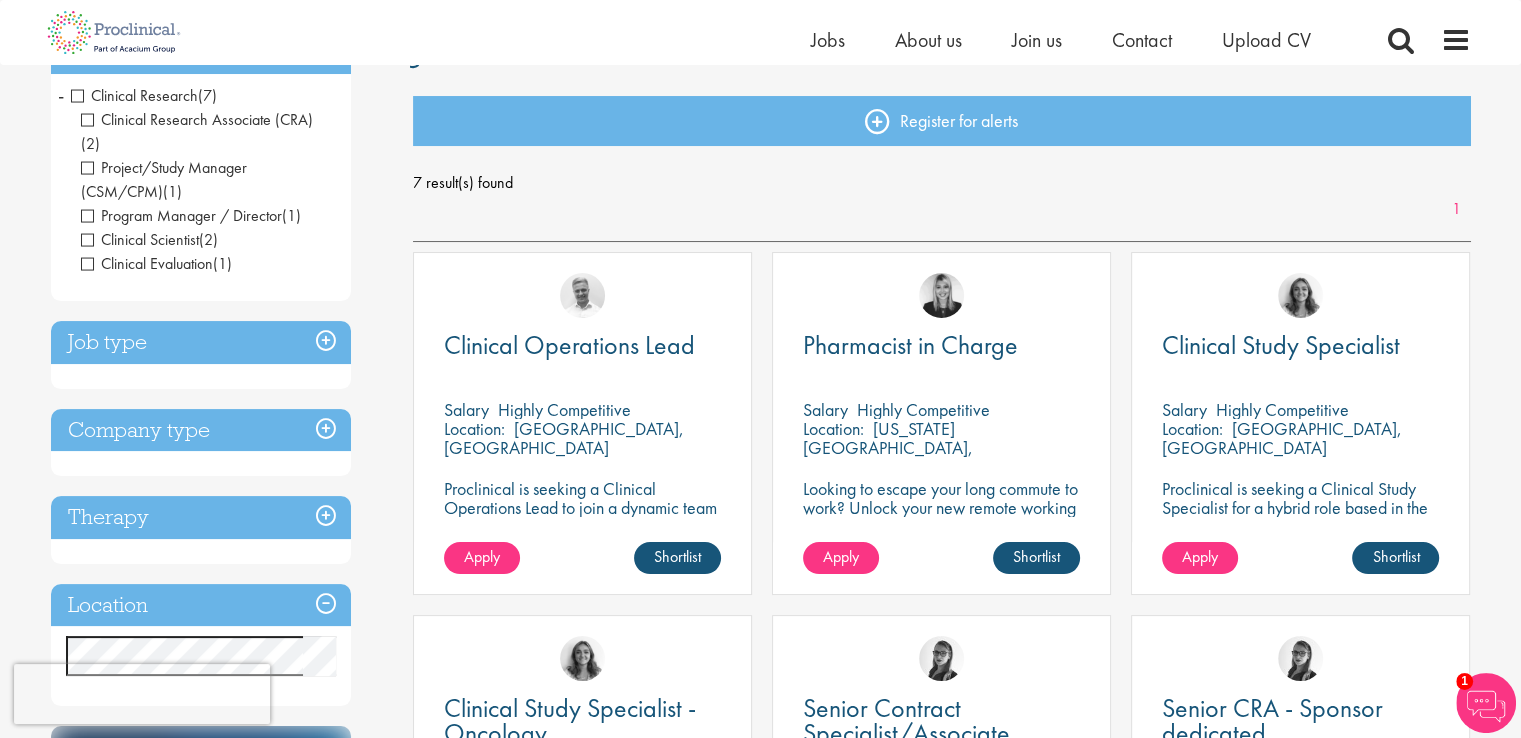 click on "Job type" at bounding box center [201, 342] 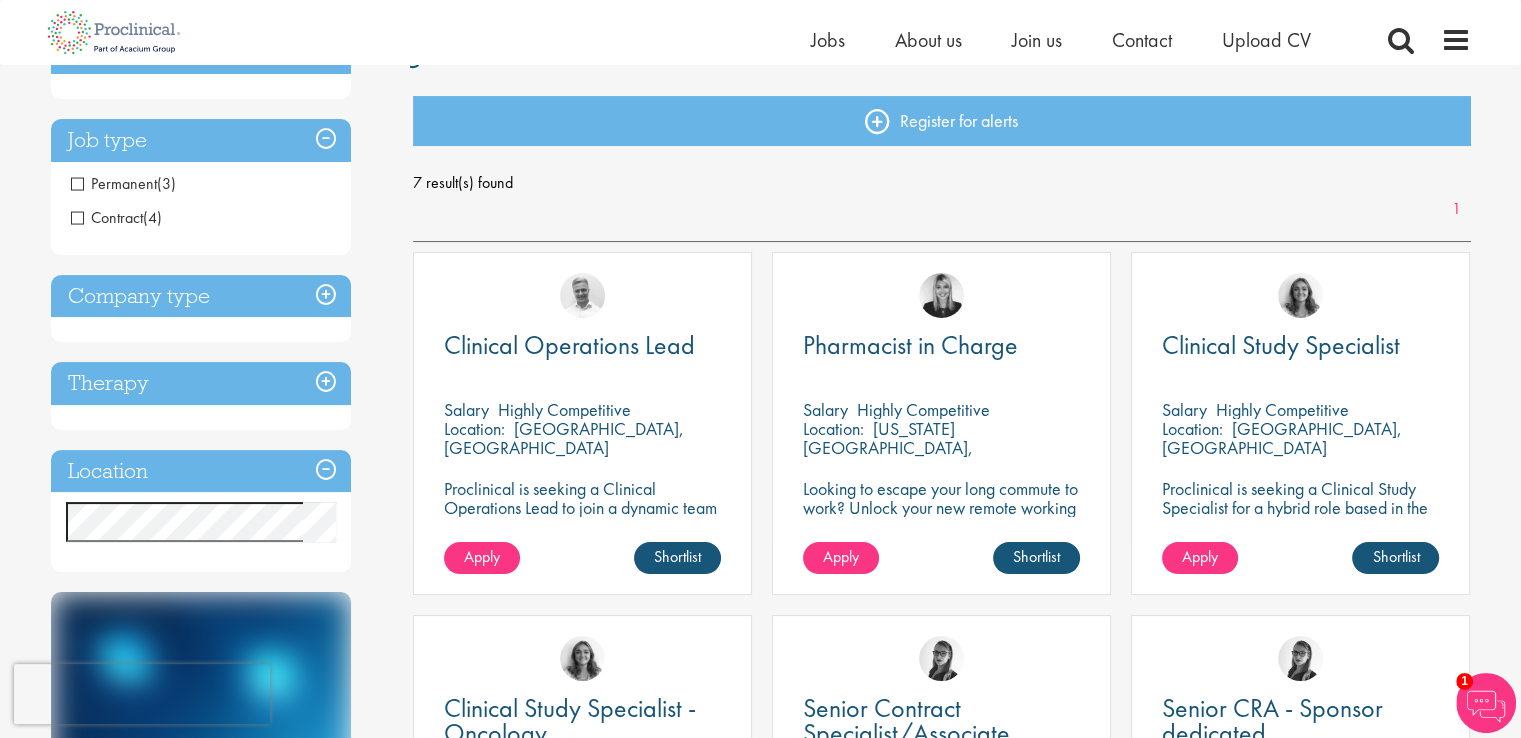 click on "Job type" at bounding box center (201, 140) 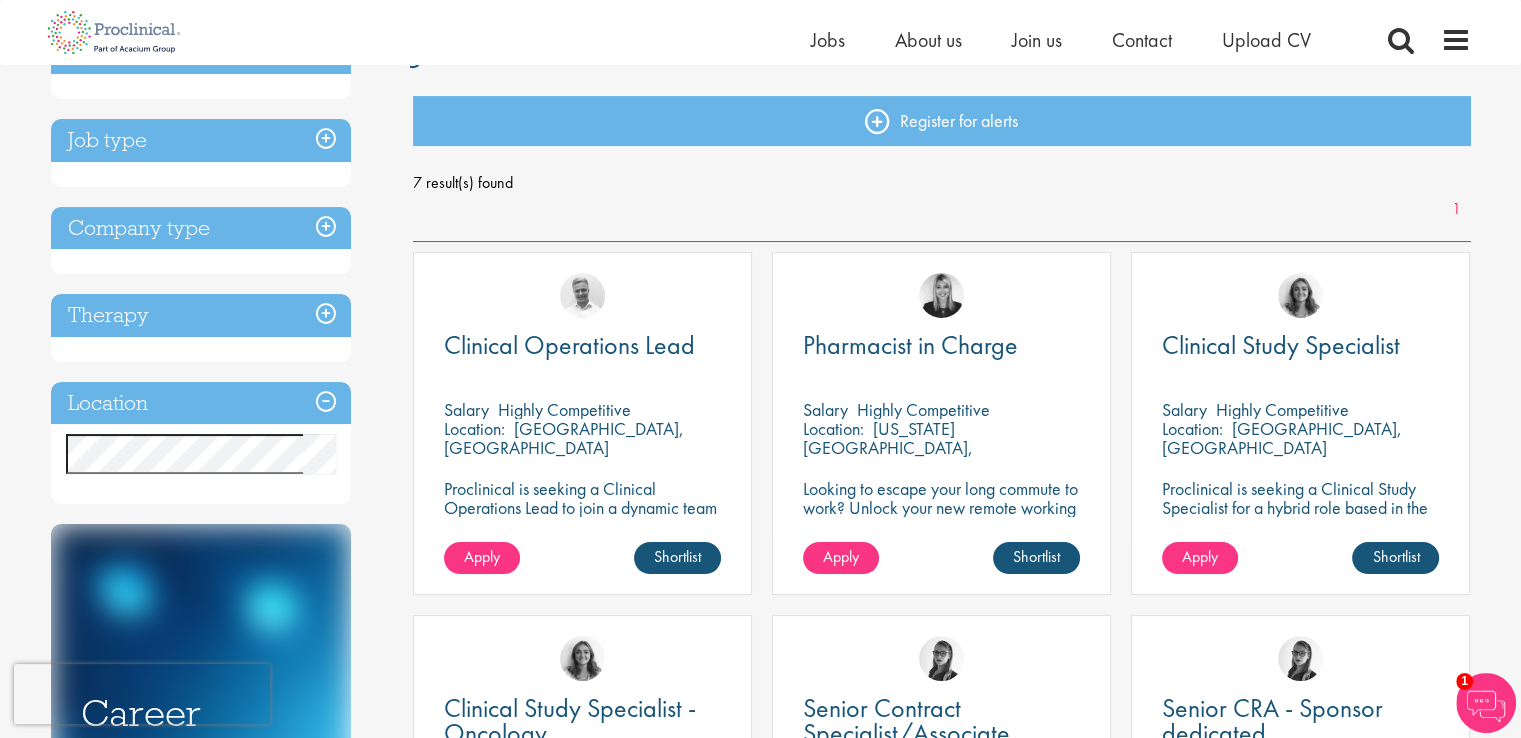 click on "Company type" at bounding box center [201, 228] 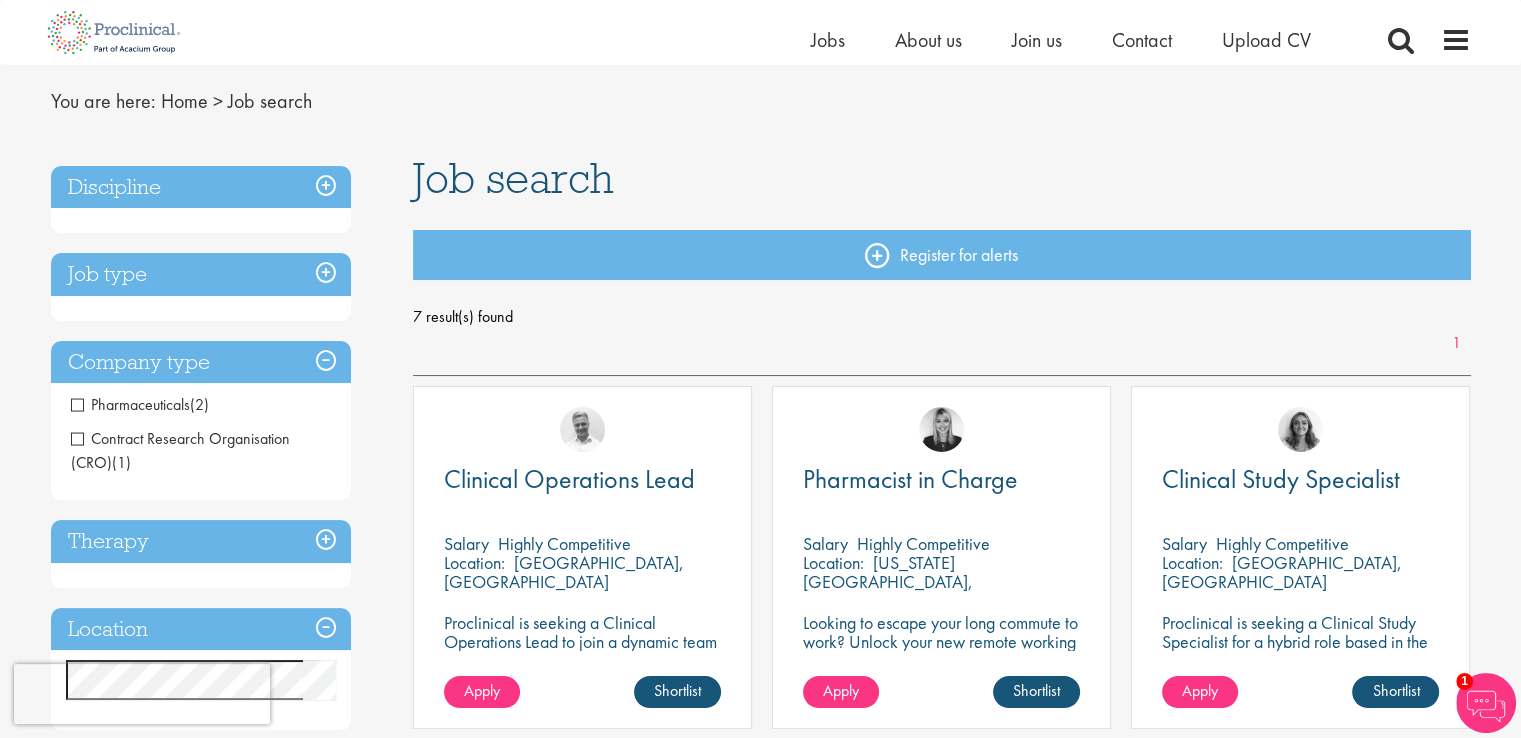 scroll, scrollTop: 49, scrollLeft: 0, axis: vertical 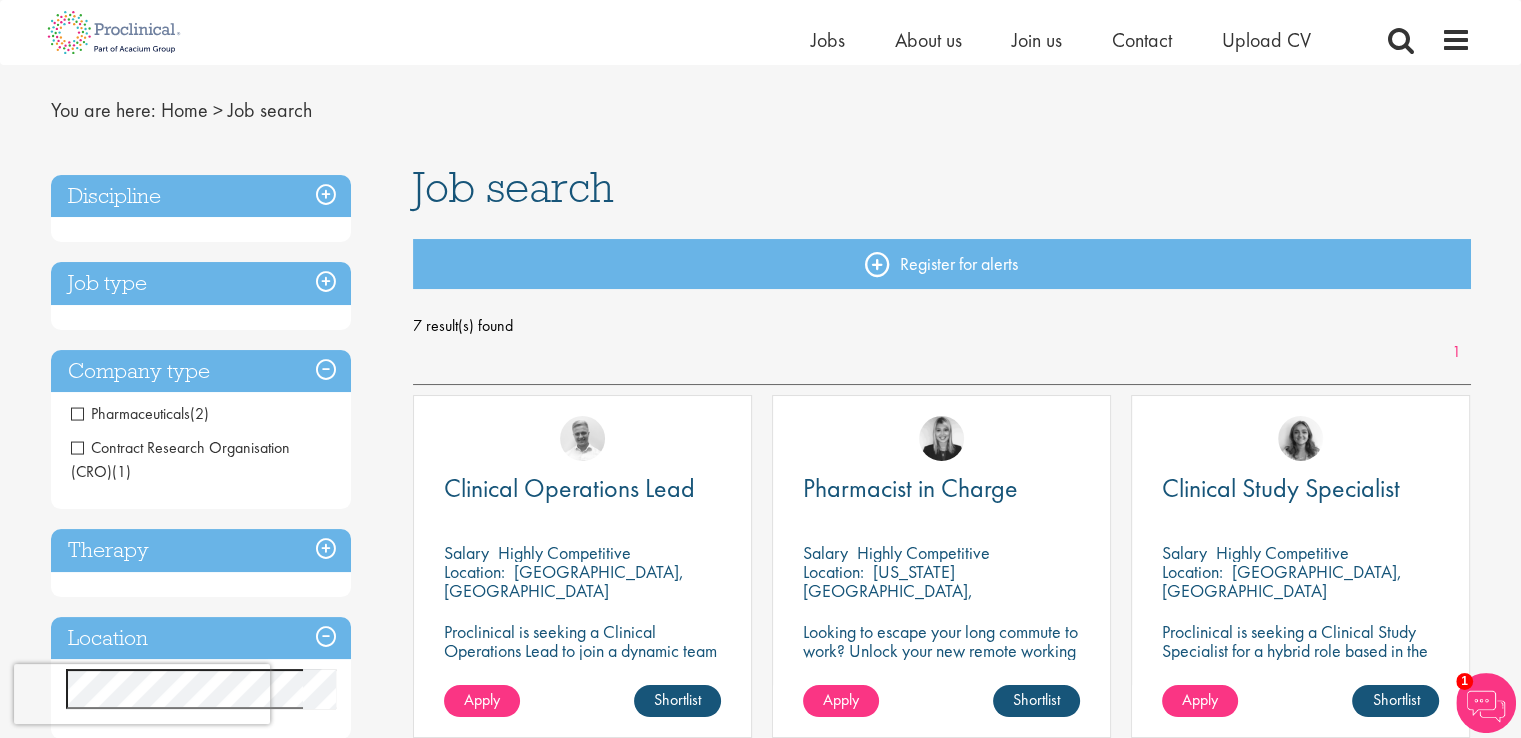 click on "Discipline" at bounding box center [201, 196] 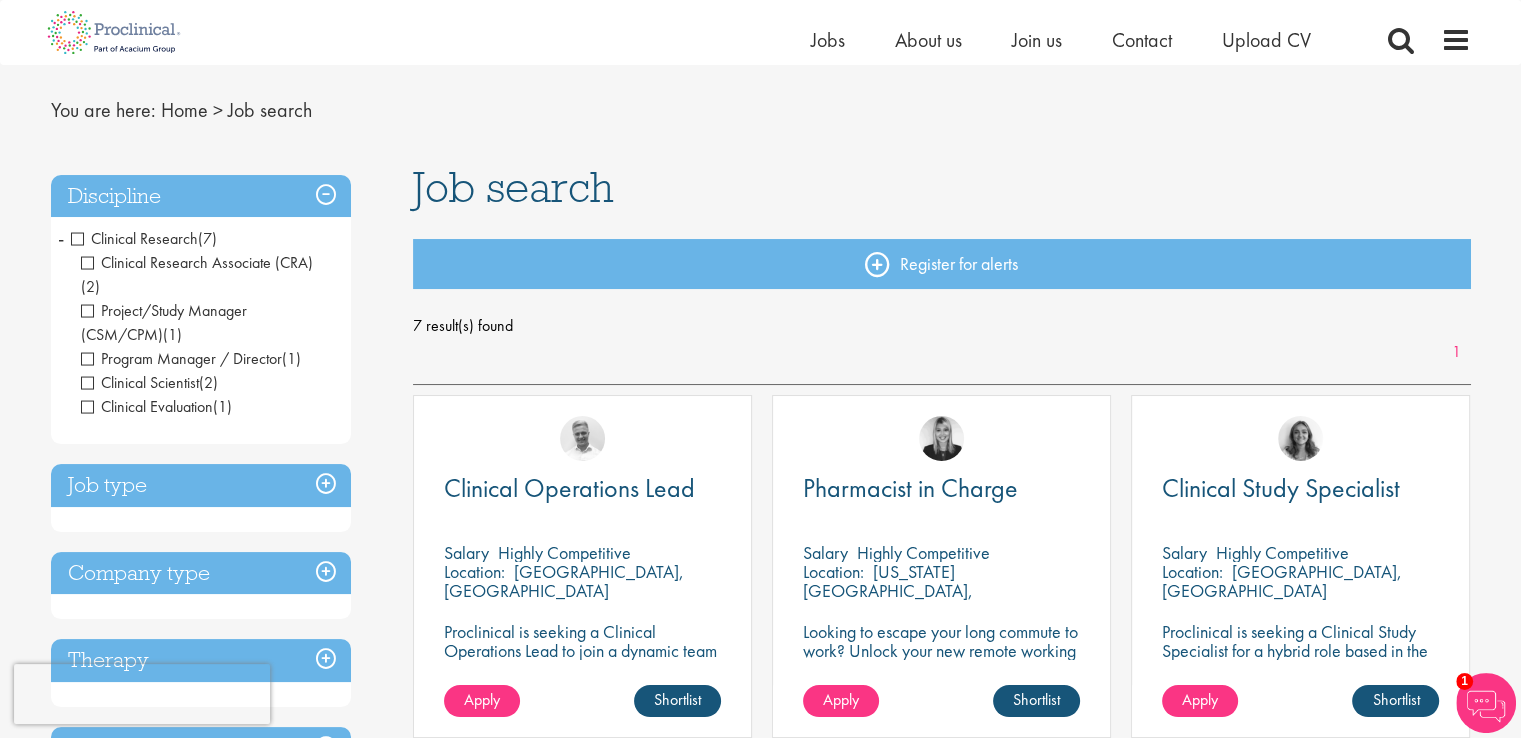 click on "Discipline" at bounding box center [201, 196] 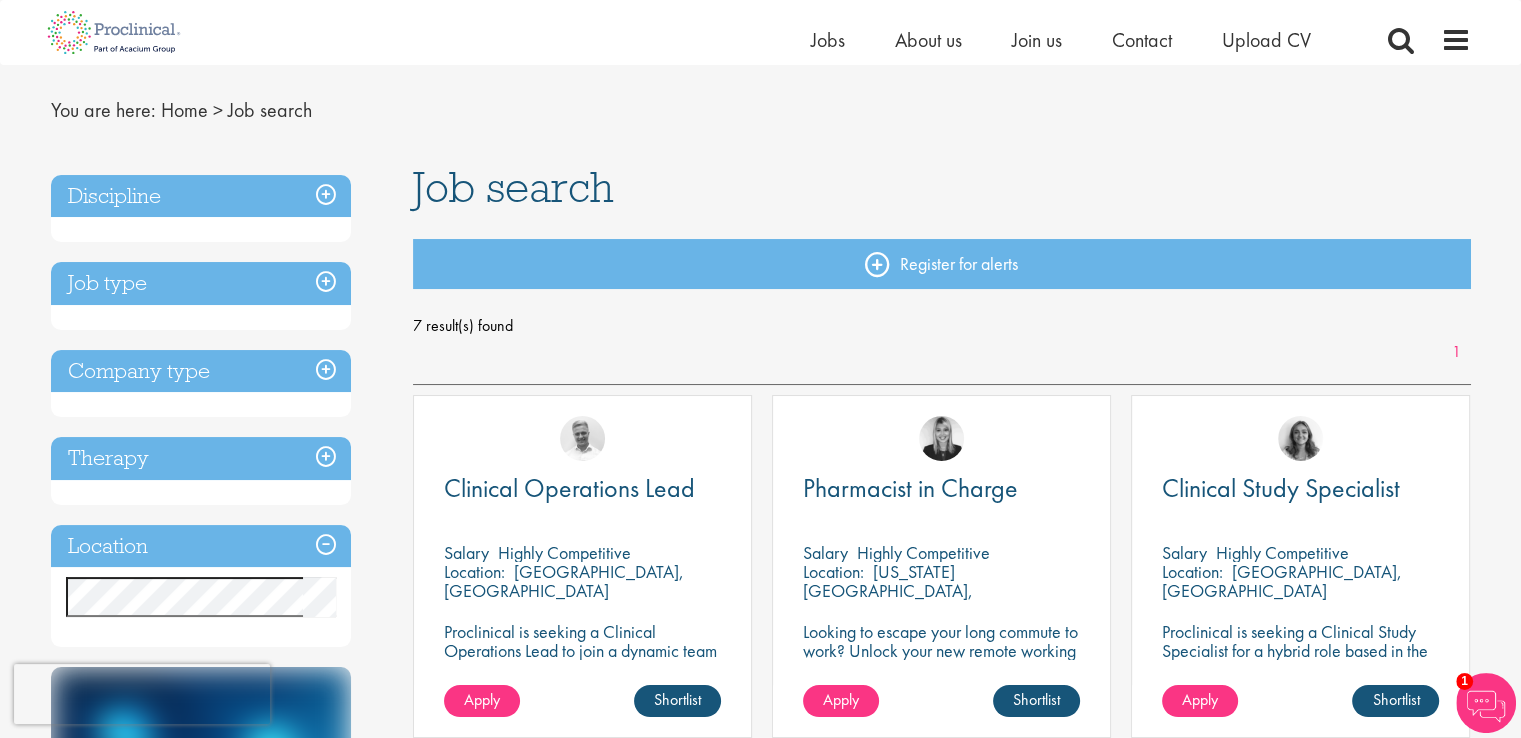 click on "Discipline" at bounding box center (201, 196) 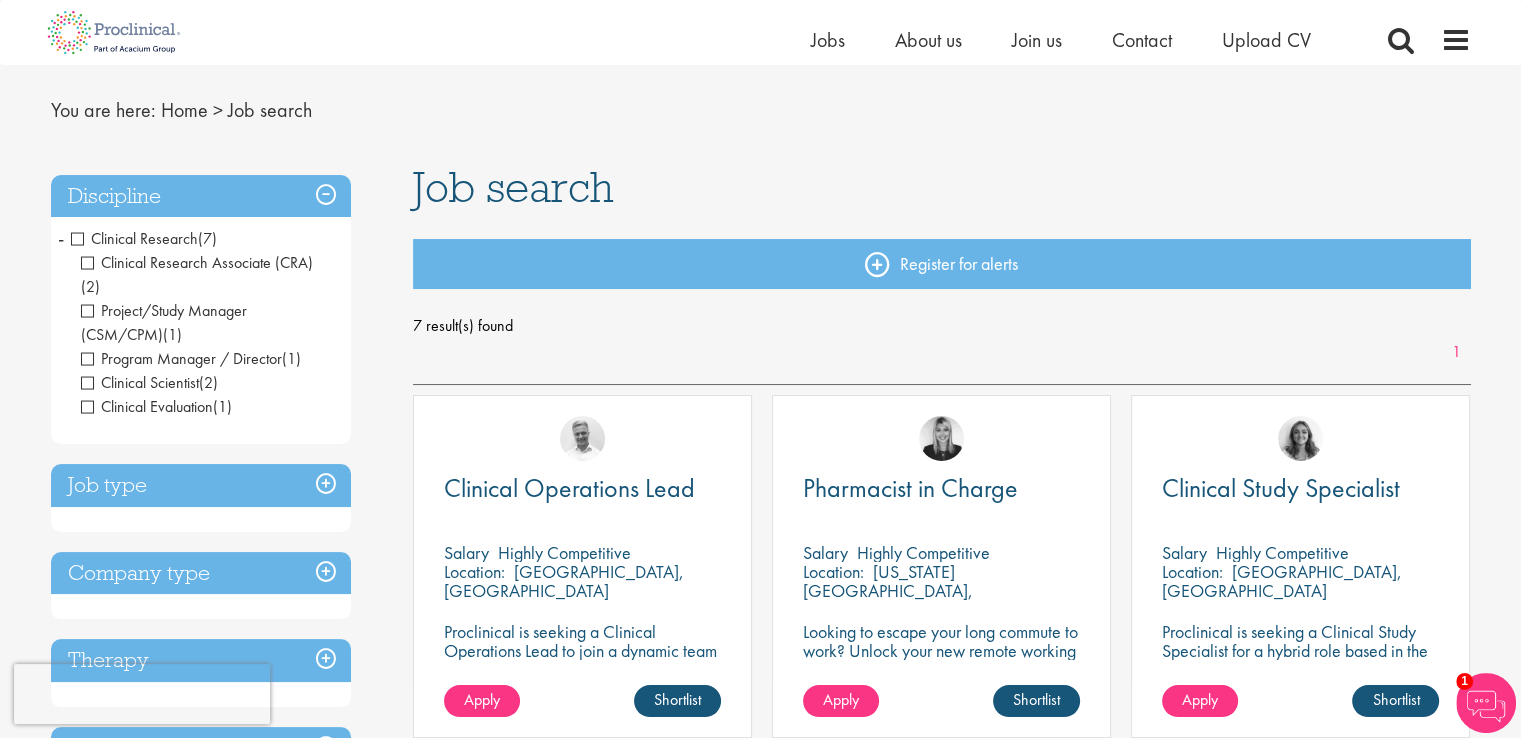 click on "Clinical Research" at bounding box center [134, 238] 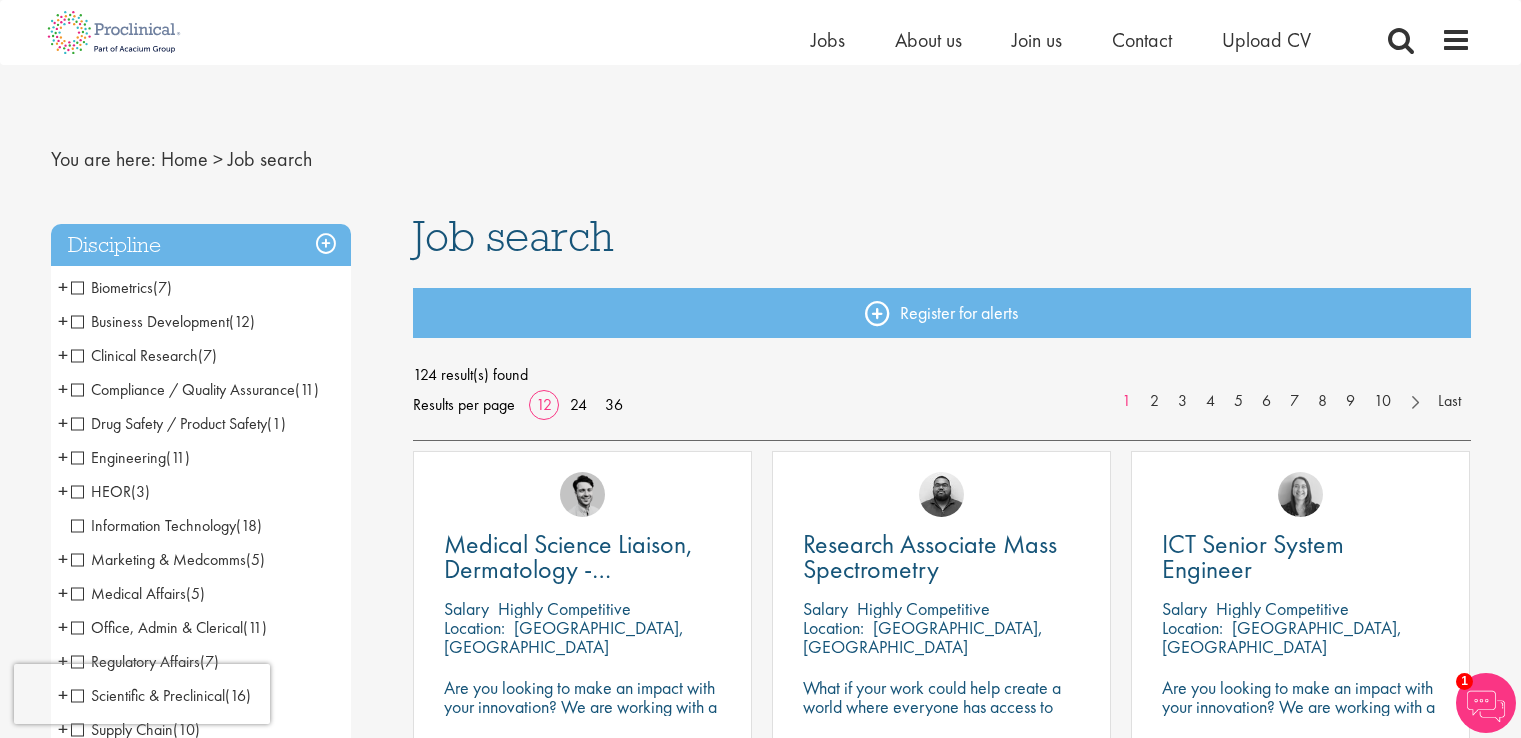 scroll, scrollTop: 201, scrollLeft: 0, axis: vertical 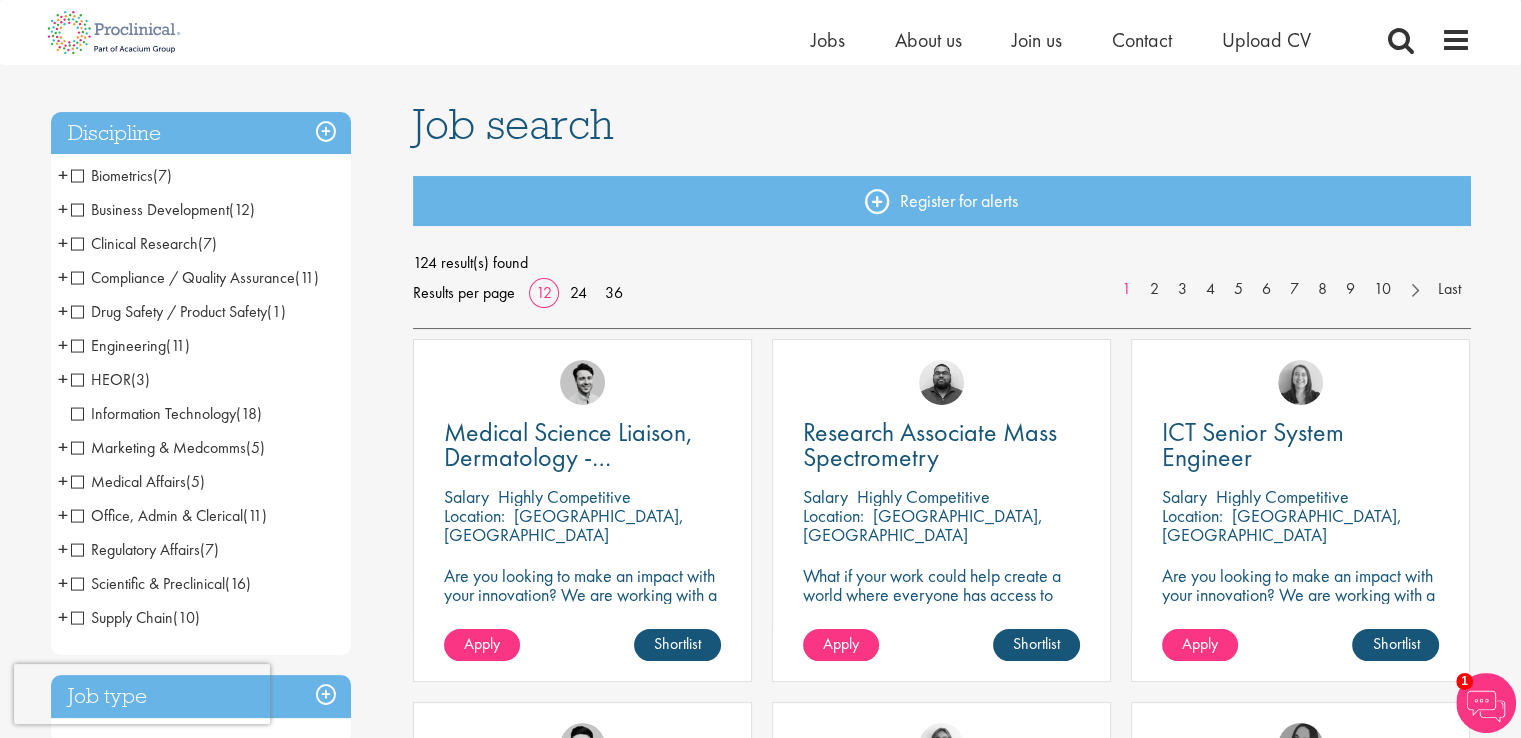 drag, startPoint x: 1530, startPoint y: 95, endPoint x: 1532, endPoint y: 74, distance: 21.095022 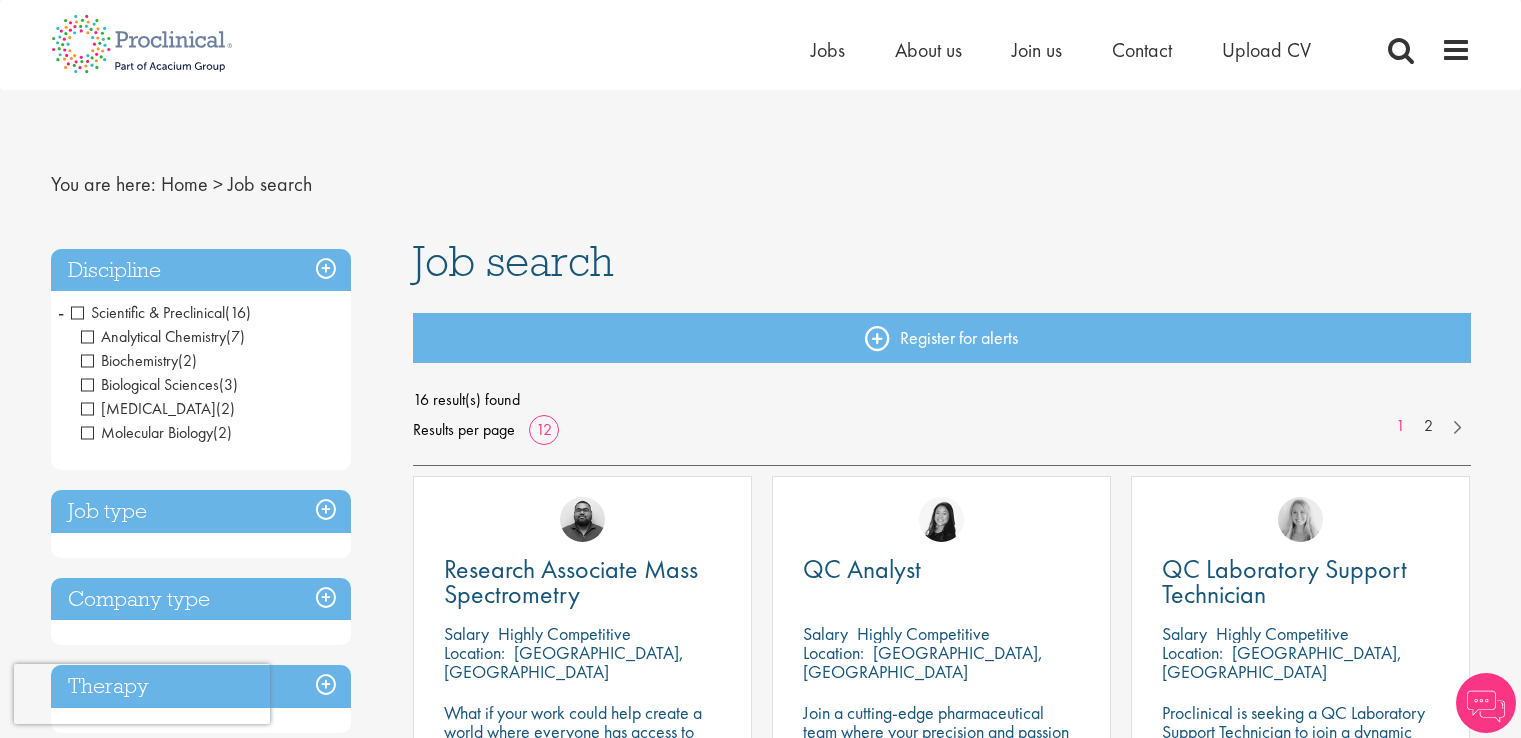 scroll, scrollTop: 0, scrollLeft: 0, axis: both 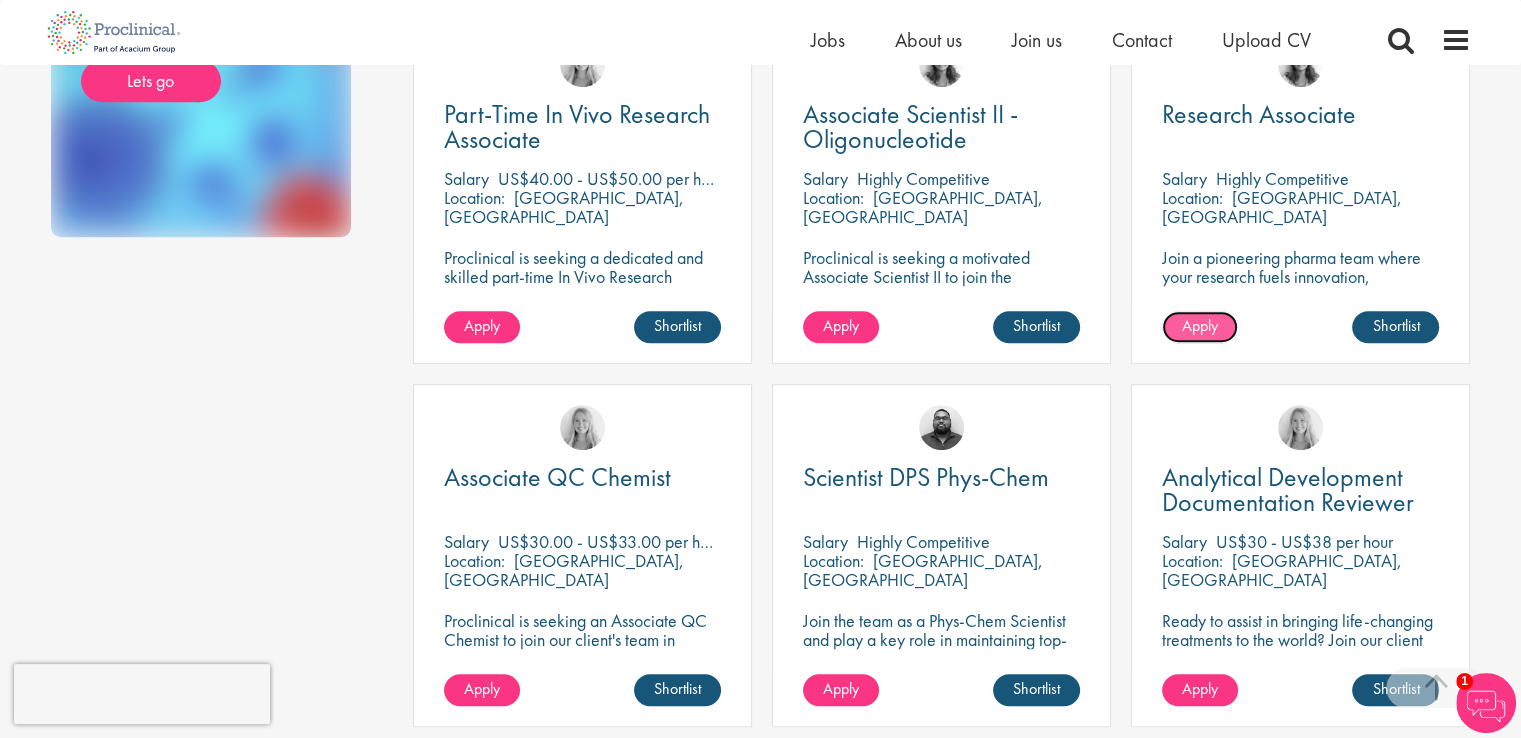 click on "Apply" at bounding box center [1200, 325] 